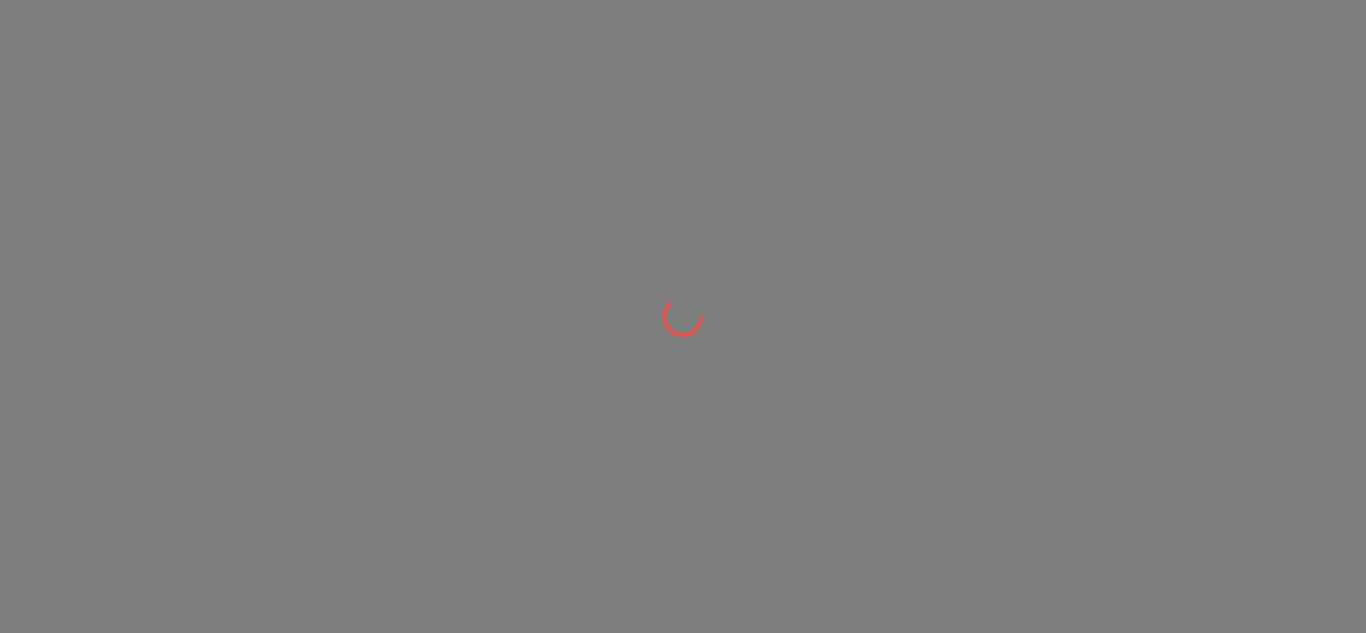 scroll, scrollTop: 0, scrollLeft: 0, axis: both 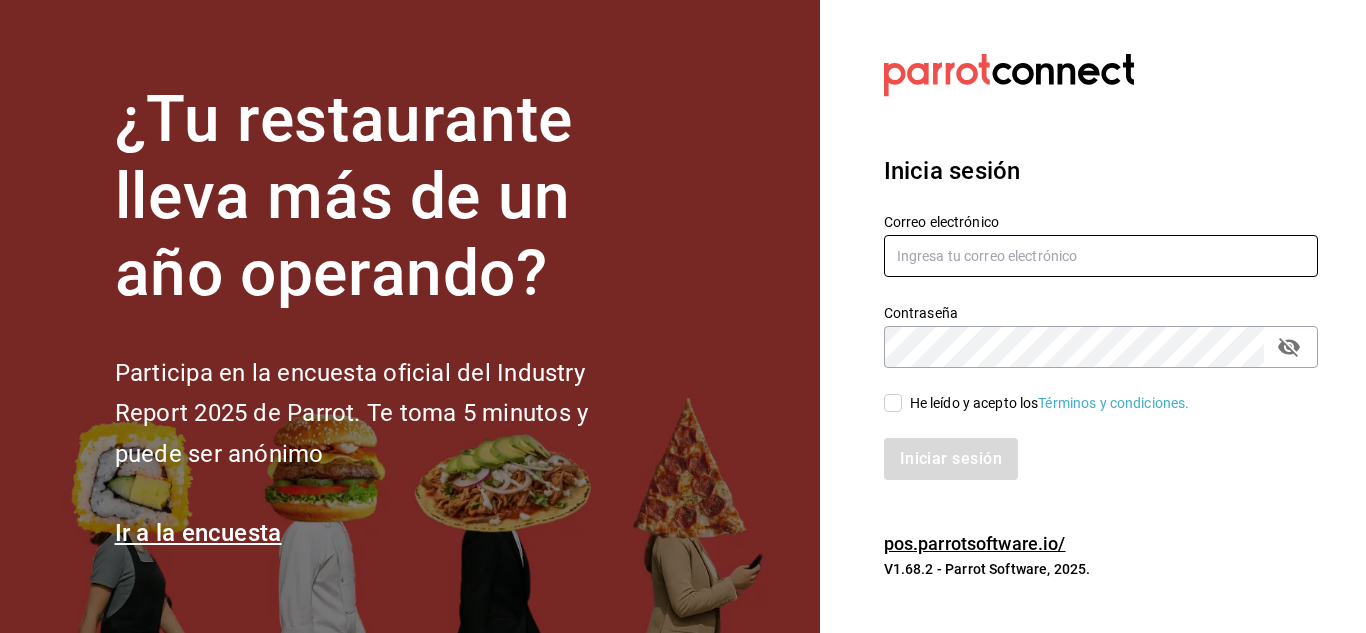 type on "[USERNAME]@[DOMAIN].com" 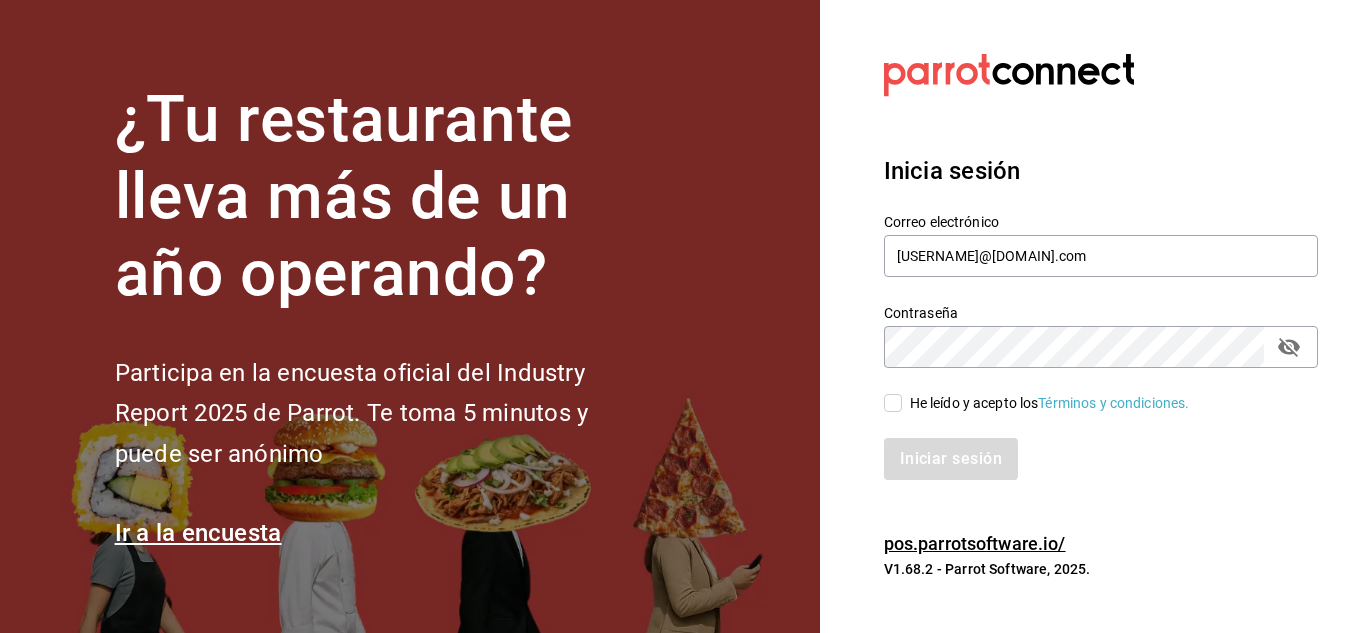 click on "He leído y acepto los  Términos y condiciones." at bounding box center (893, 403) 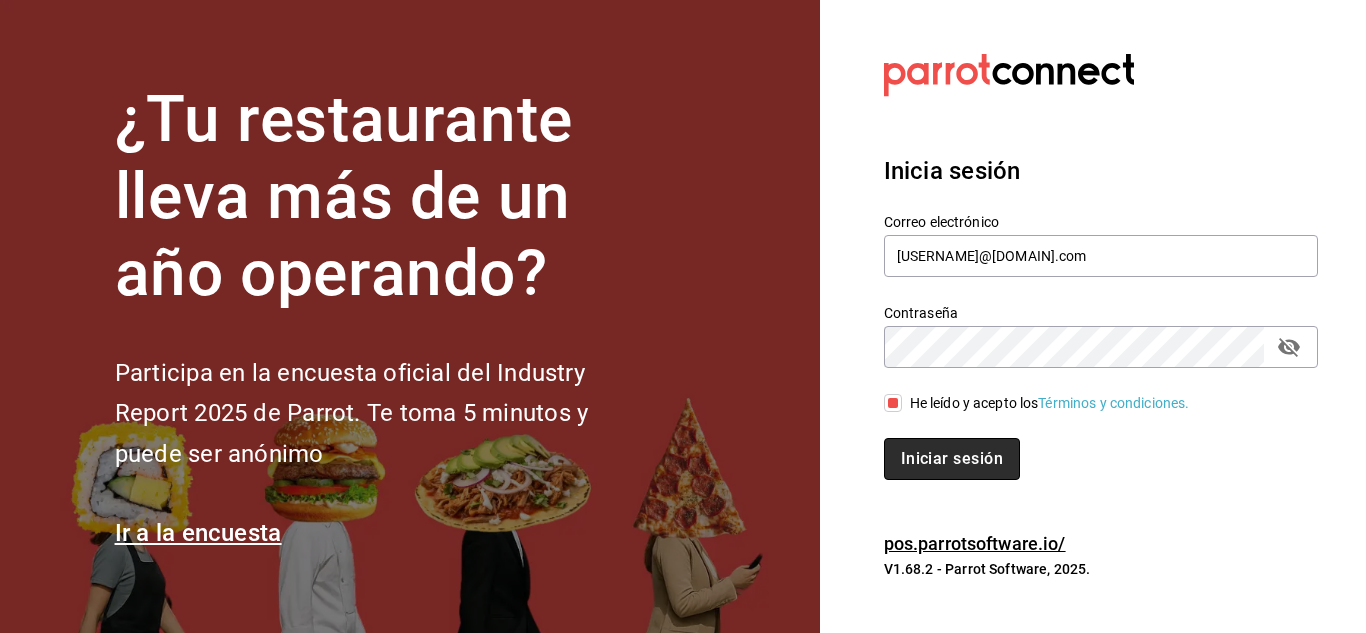 click on "Iniciar sesión" at bounding box center [952, 459] 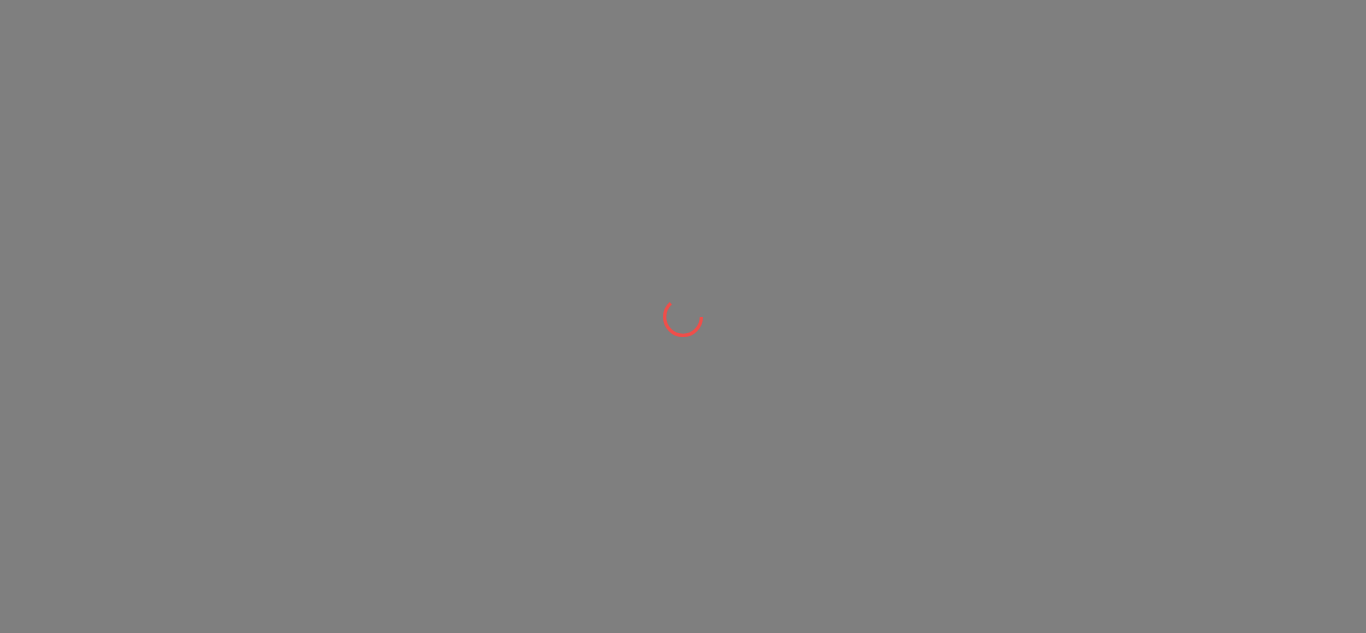 scroll, scrollTop: 0, scrollLeft: 0, axis: both 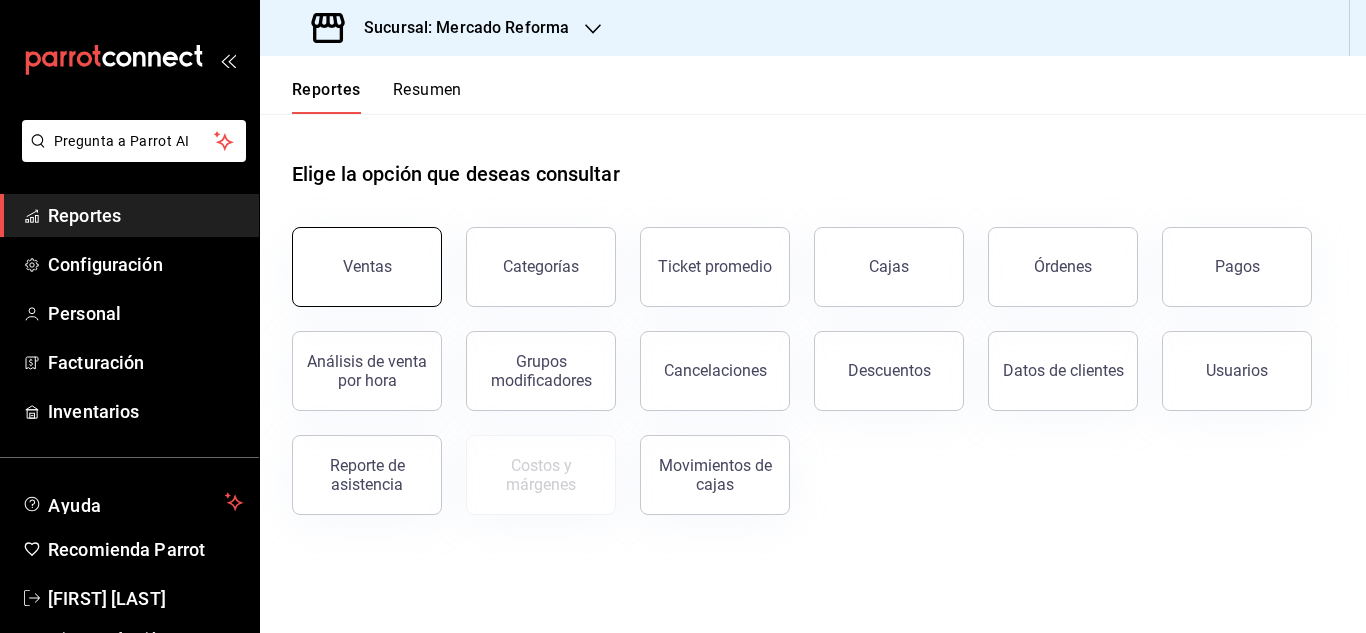 click on "Ventas" at bounding box center [367, 266] 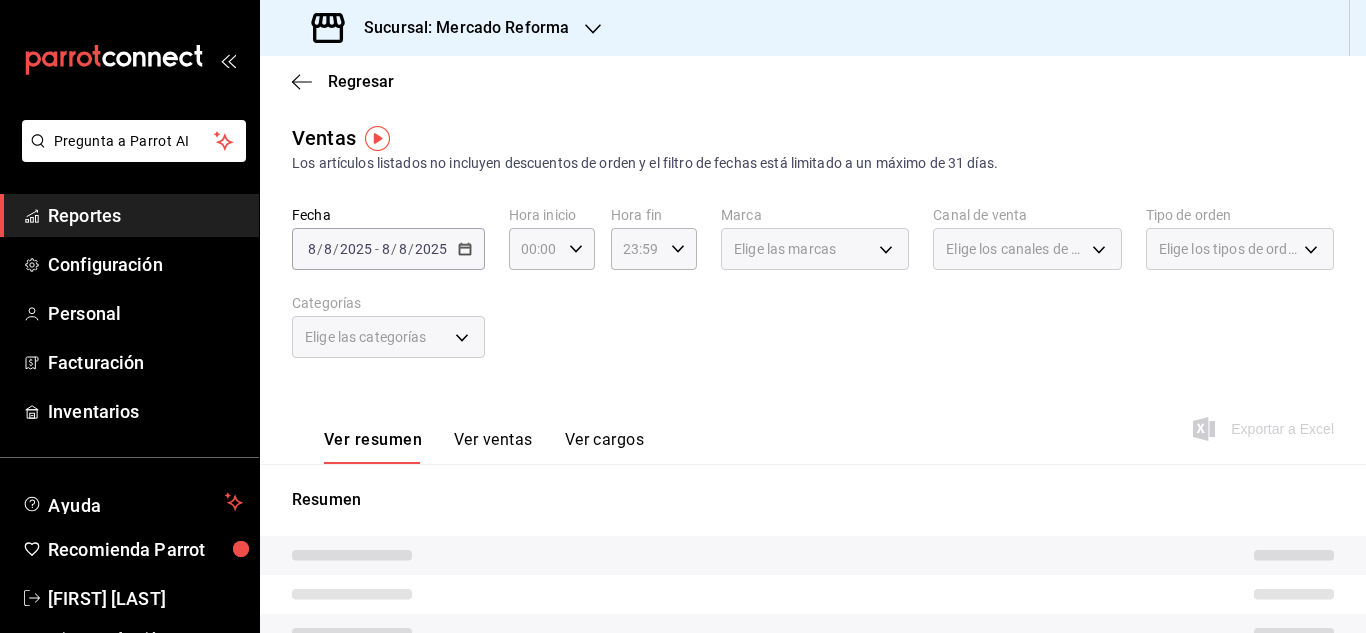 click 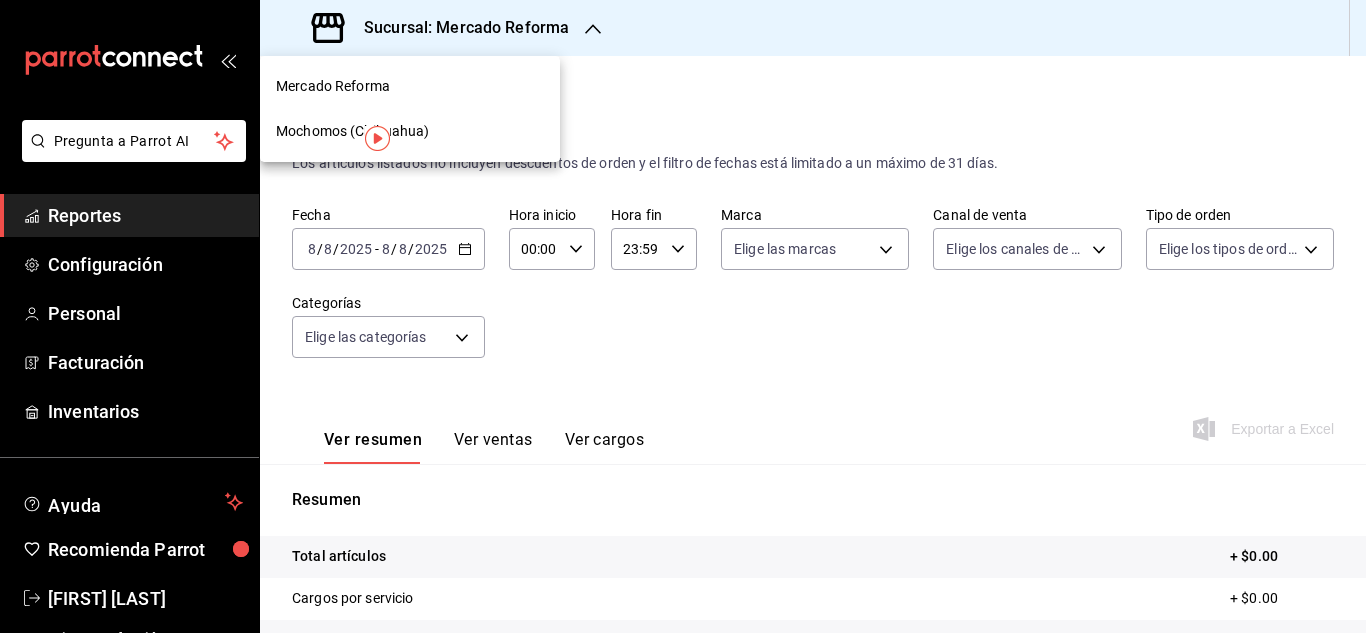 click on "Mochomos (Chihuahua)" at bounding box center (410, 131) 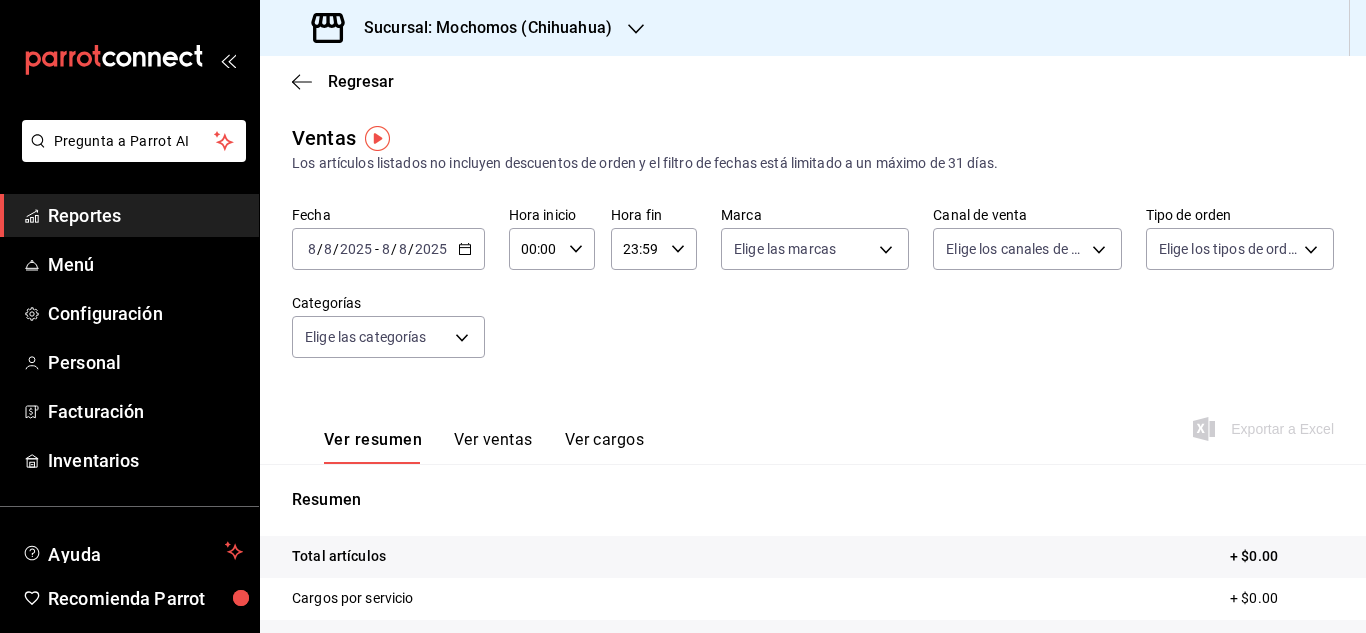 click on "8" at bounding box center (312, 249) 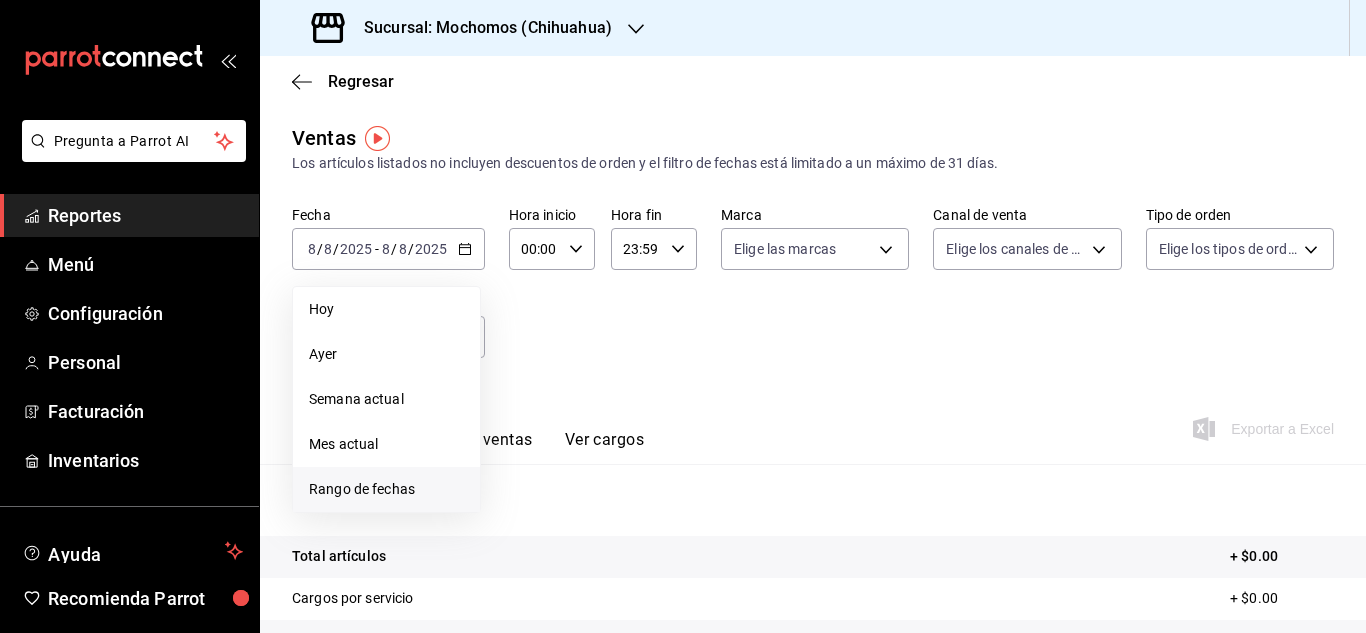 click on "Rango de fechas" at bounding box center [386, 489] 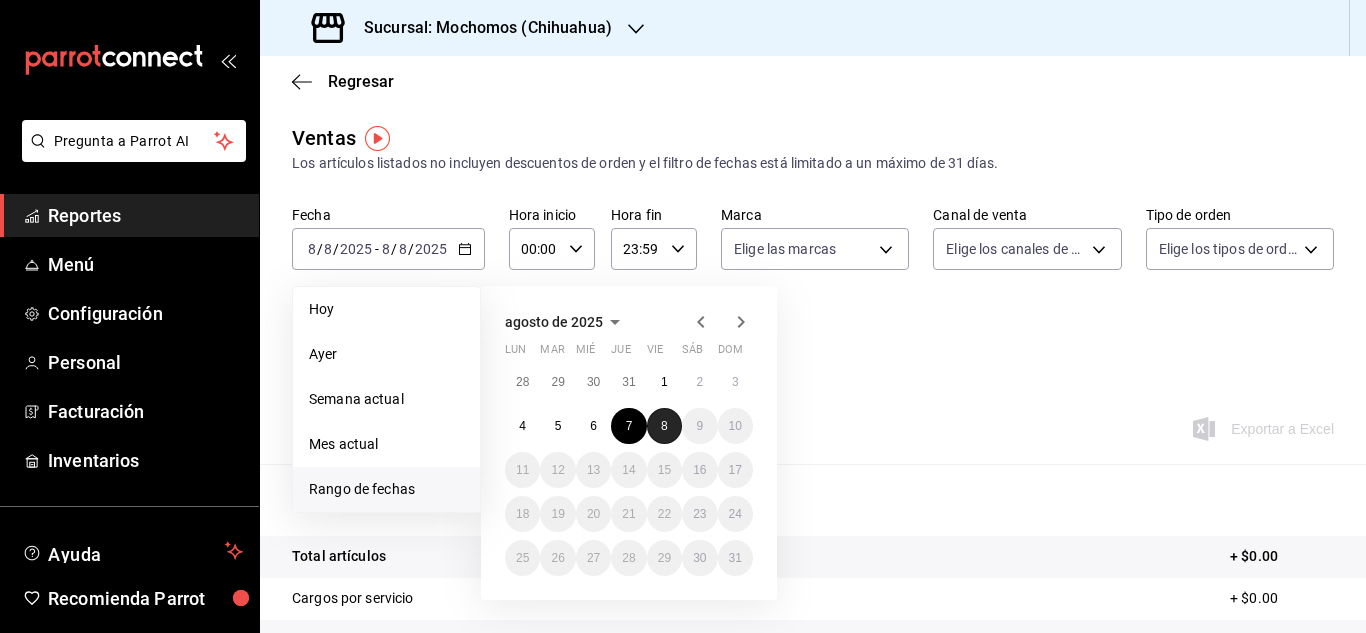 click on "8" at bounding box center [664, 426] 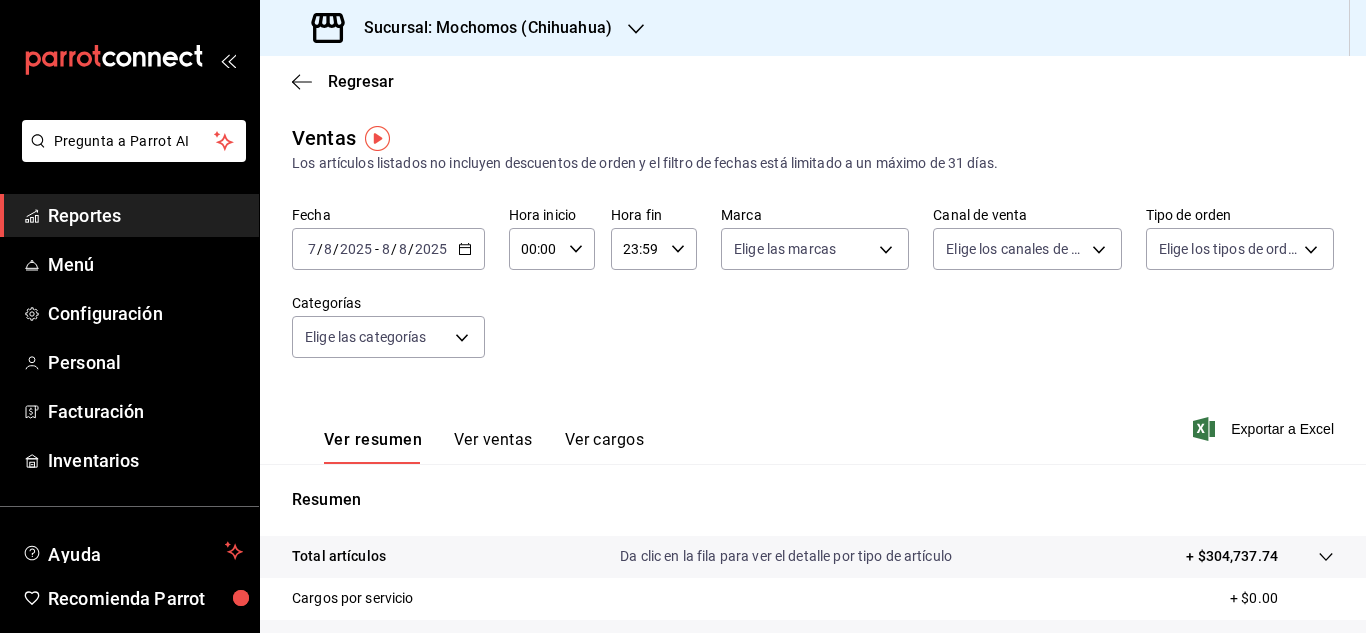 click 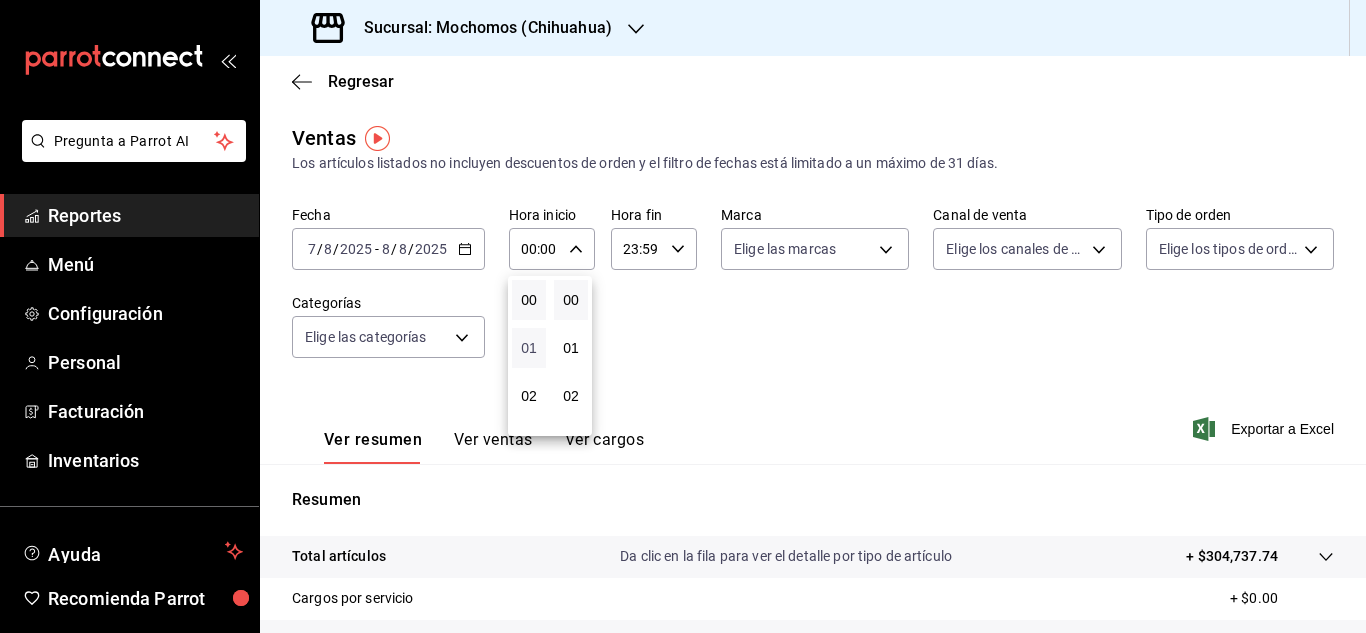 scroll, scrollTop: 100, scrollLeft: 0, axis: vertical 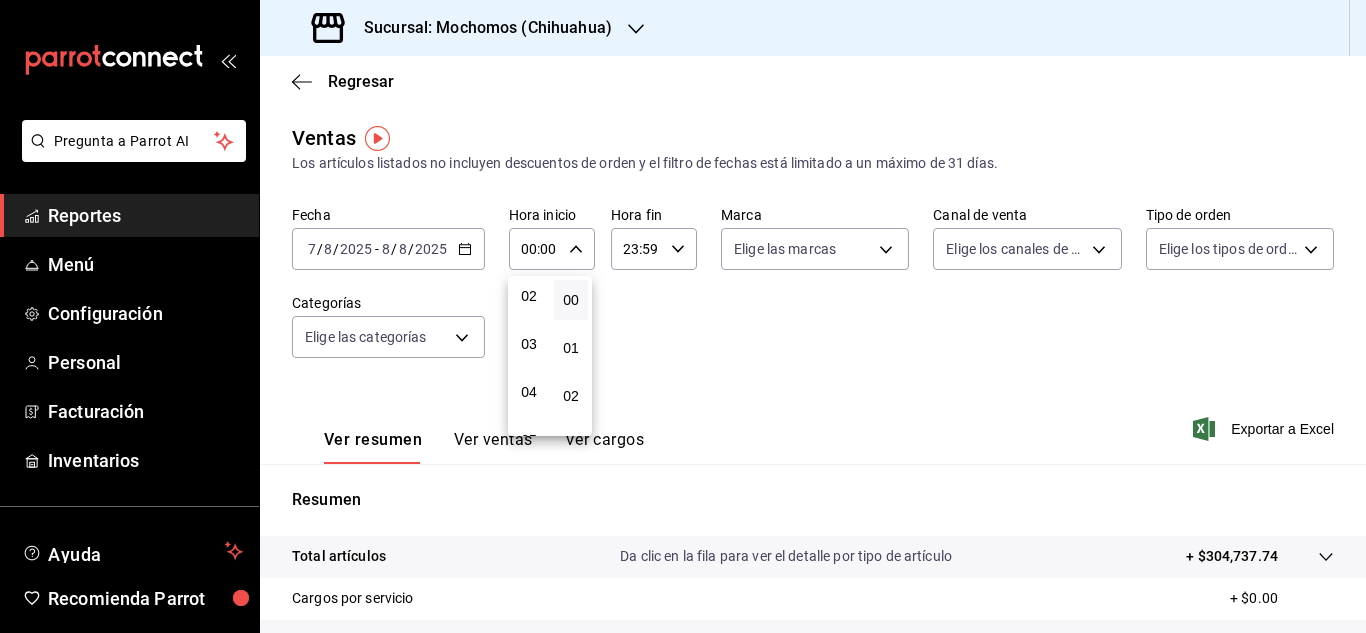 click on "03" at bounding box center [529, 344] 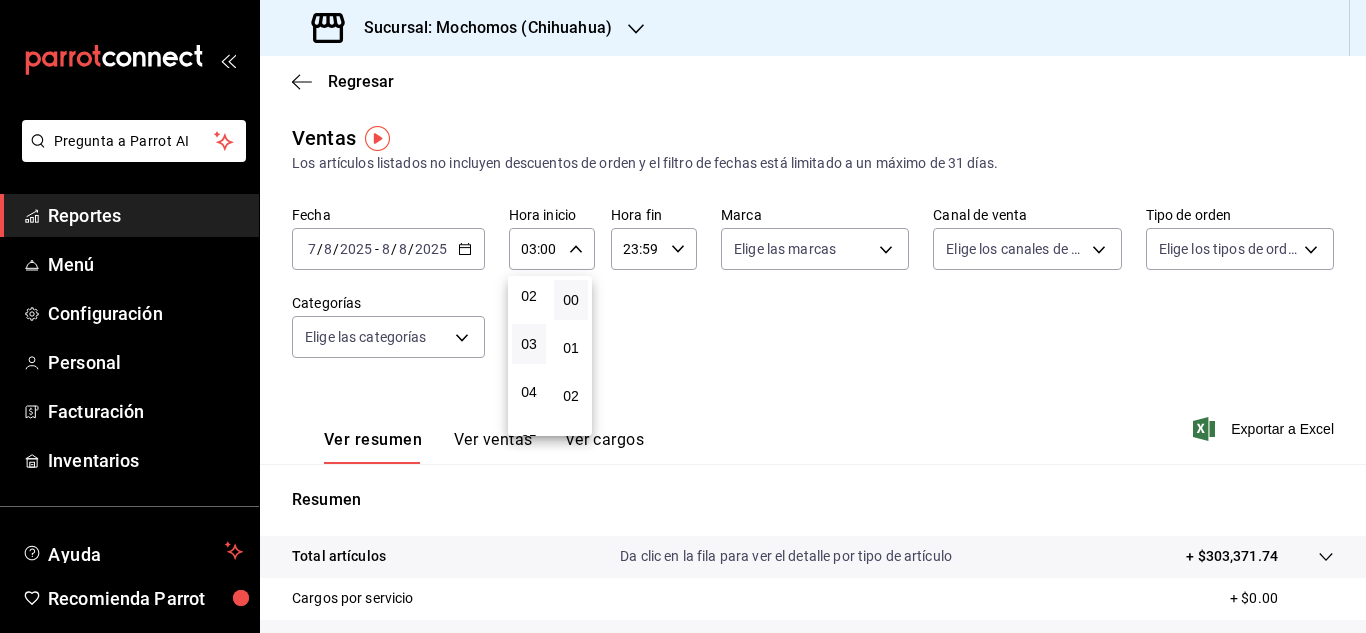 drag, startPoint x: 1357, startPoint y: 276, endPoint x: 1365, endPoint y: 439, distance: 163.1962 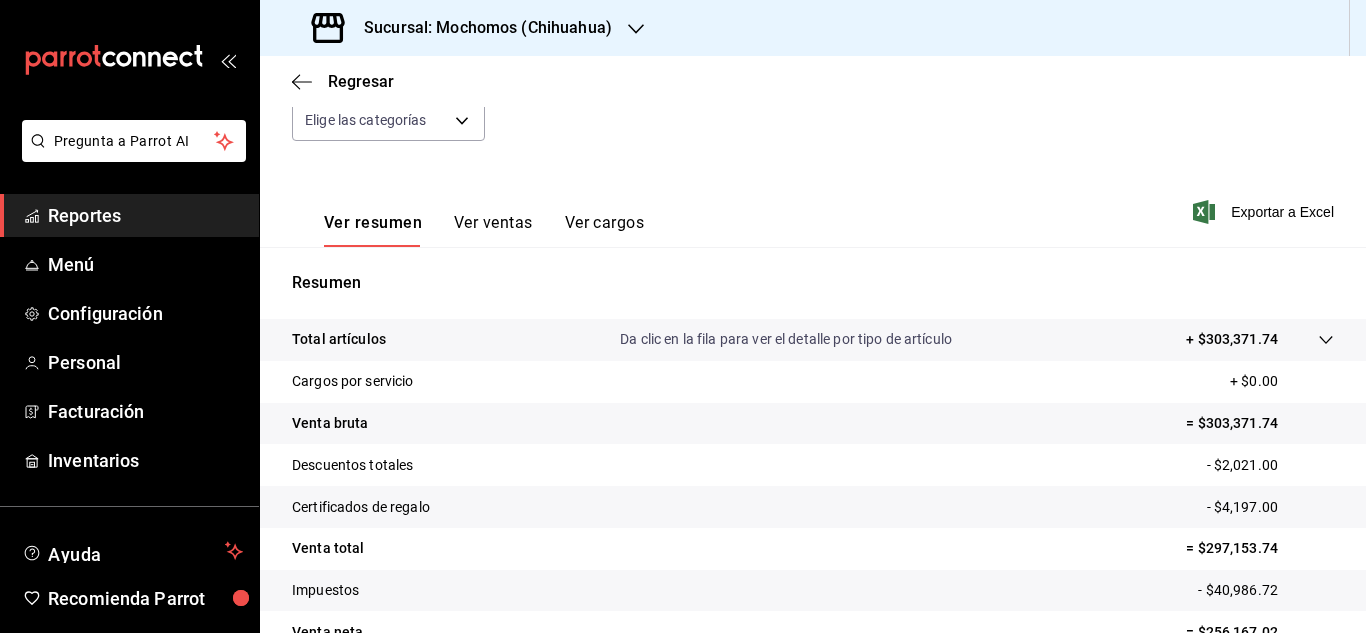 scroll, scrollTop: 230, scrollLeft: 0, axis: vertical 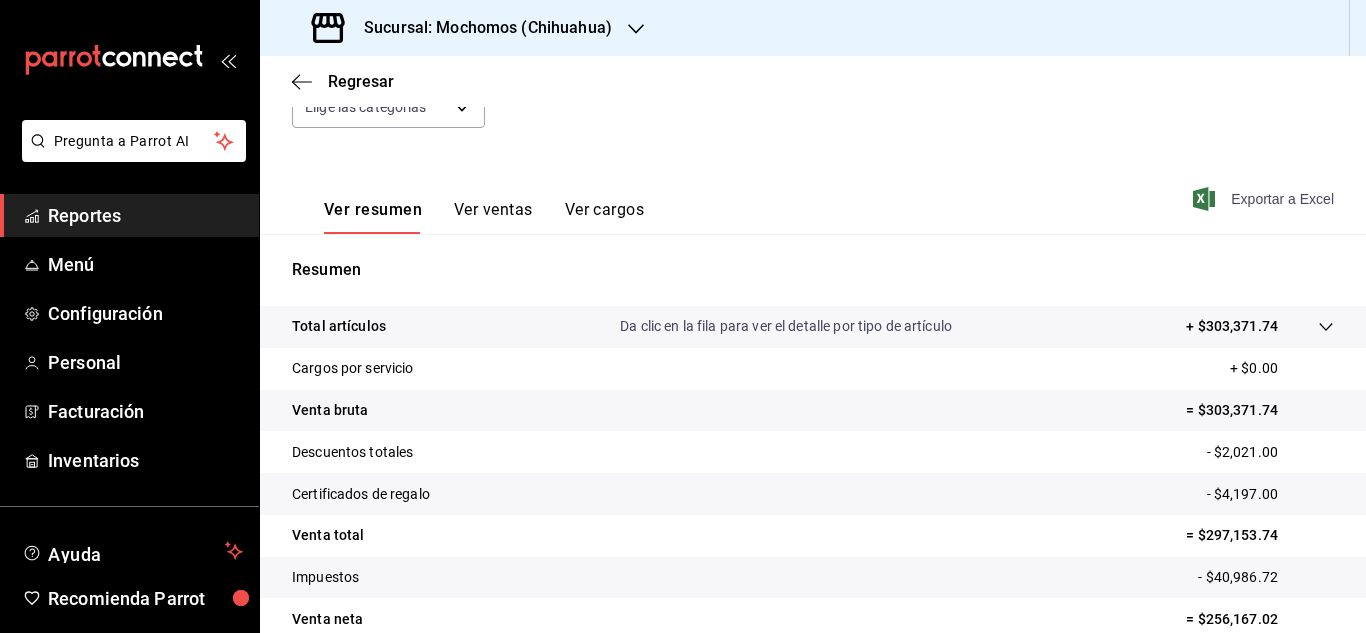 click 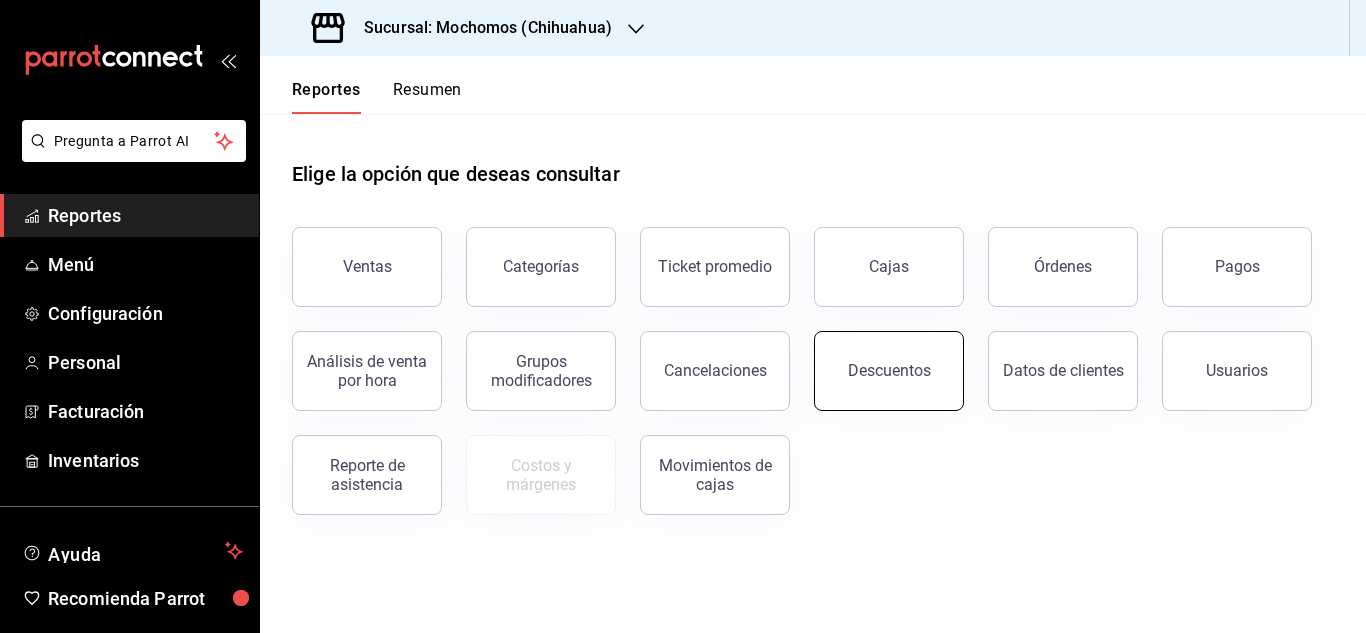 click on "Descuentos" at bounding box center (889, 371) 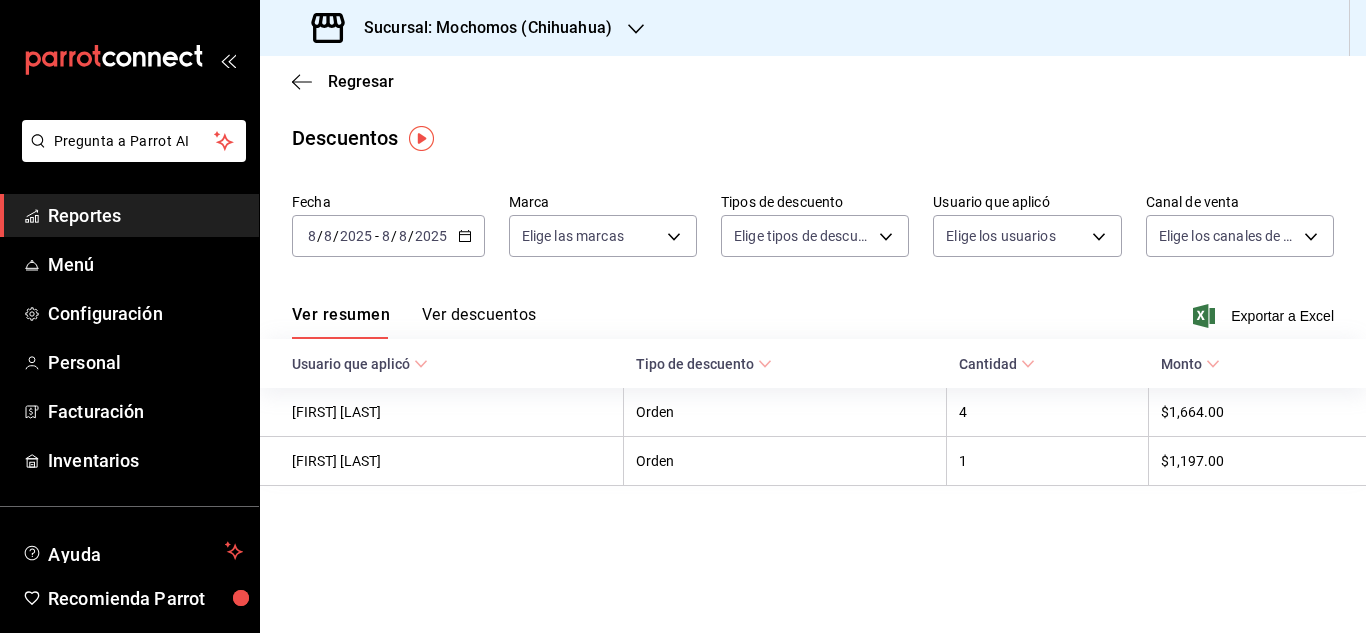 click on "8" at bounding box center (312, 236) 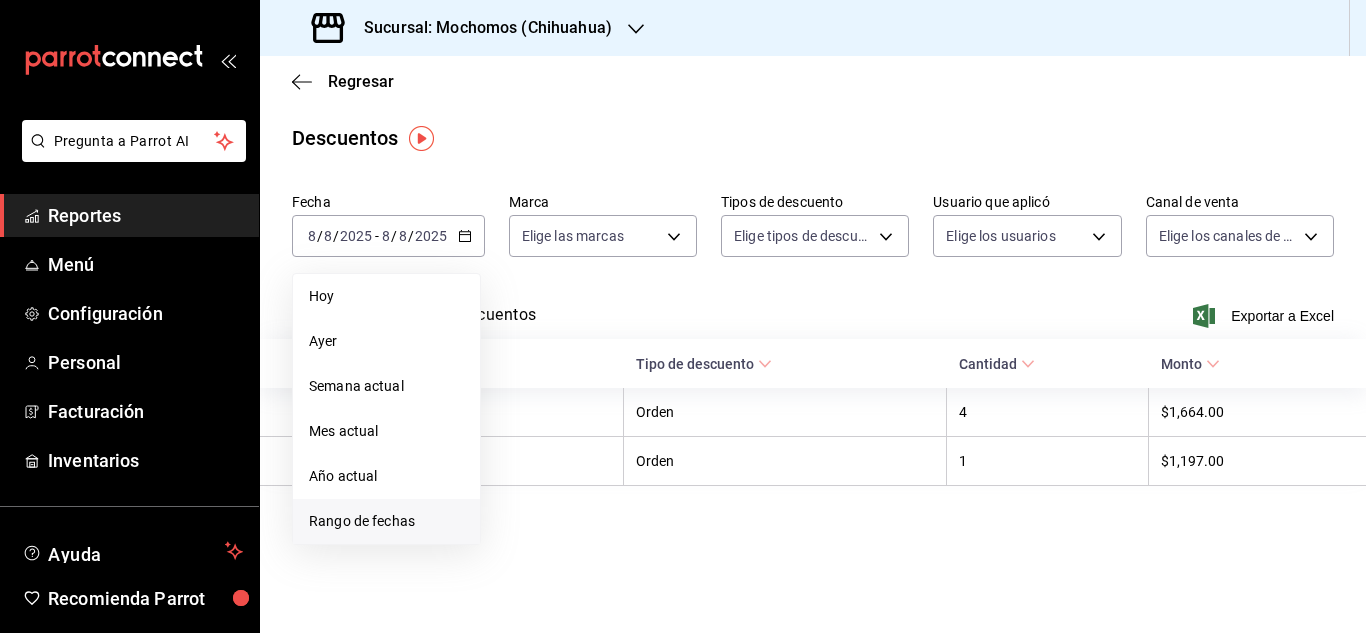 click on "Rango de fechas" at bounding box center (386, 521) 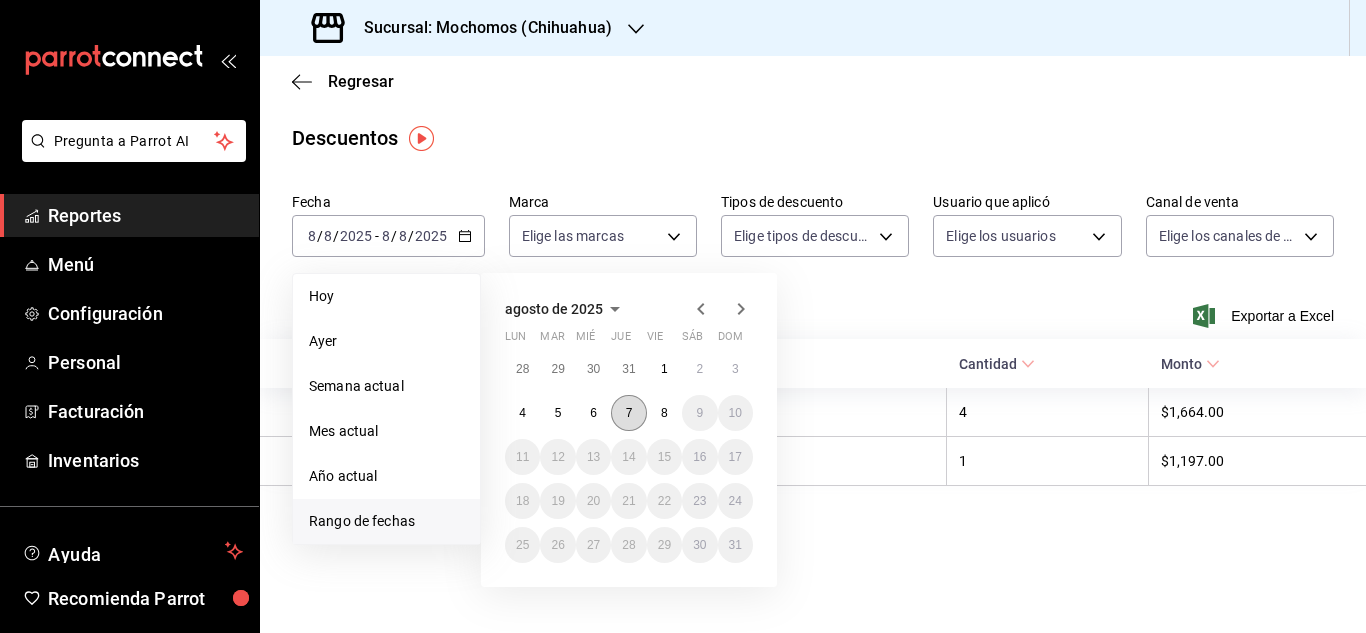 click on "7" at bounding box center [628, 413] 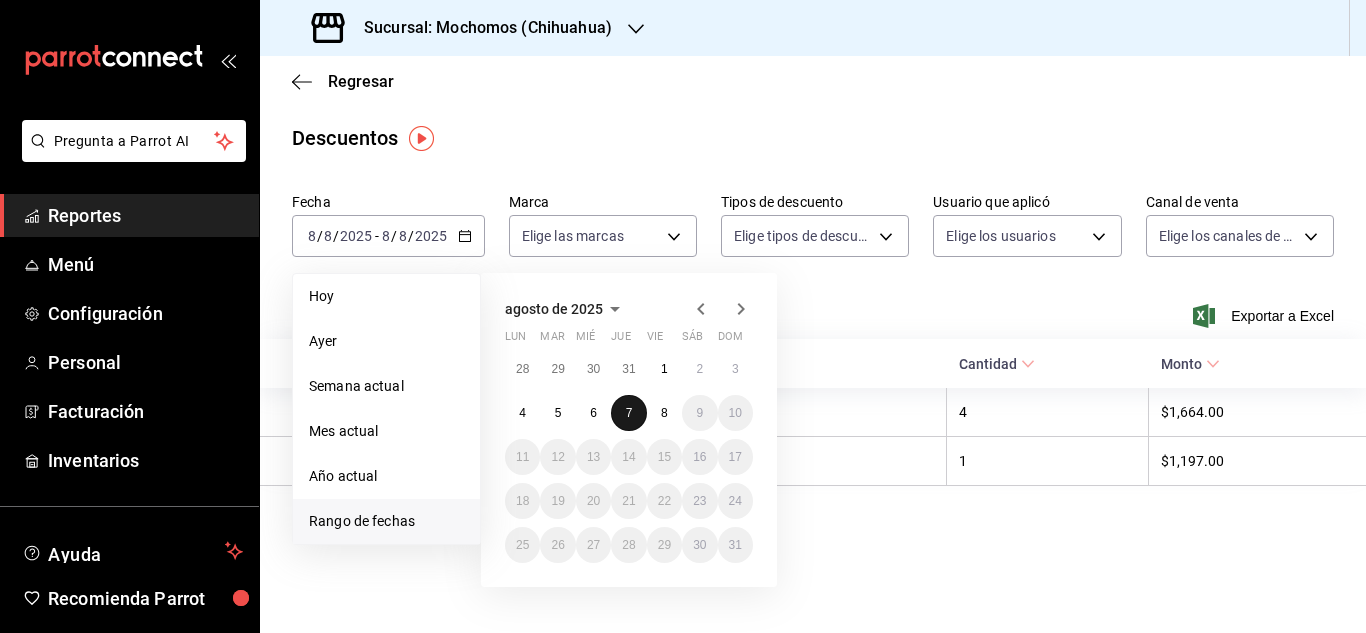 click on "7" at bounding box center (628, 413) 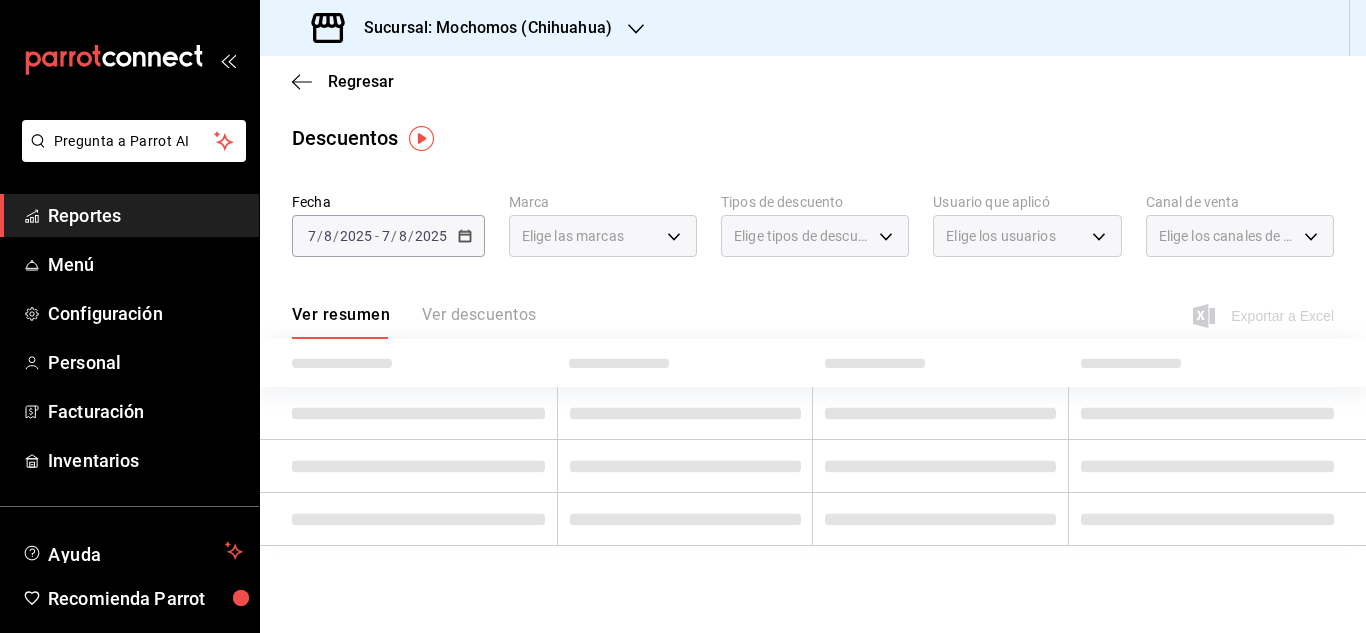 click at bounding box center (685, 413) 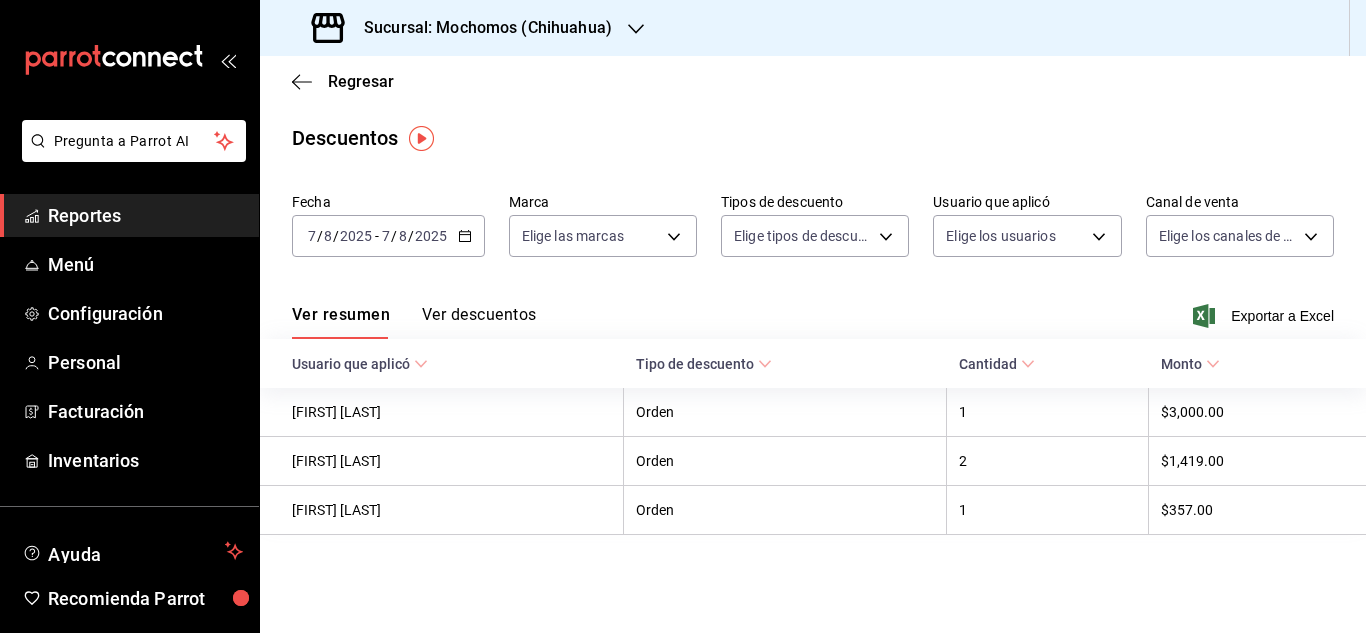 click on "/" at bounding box center [411, 236] 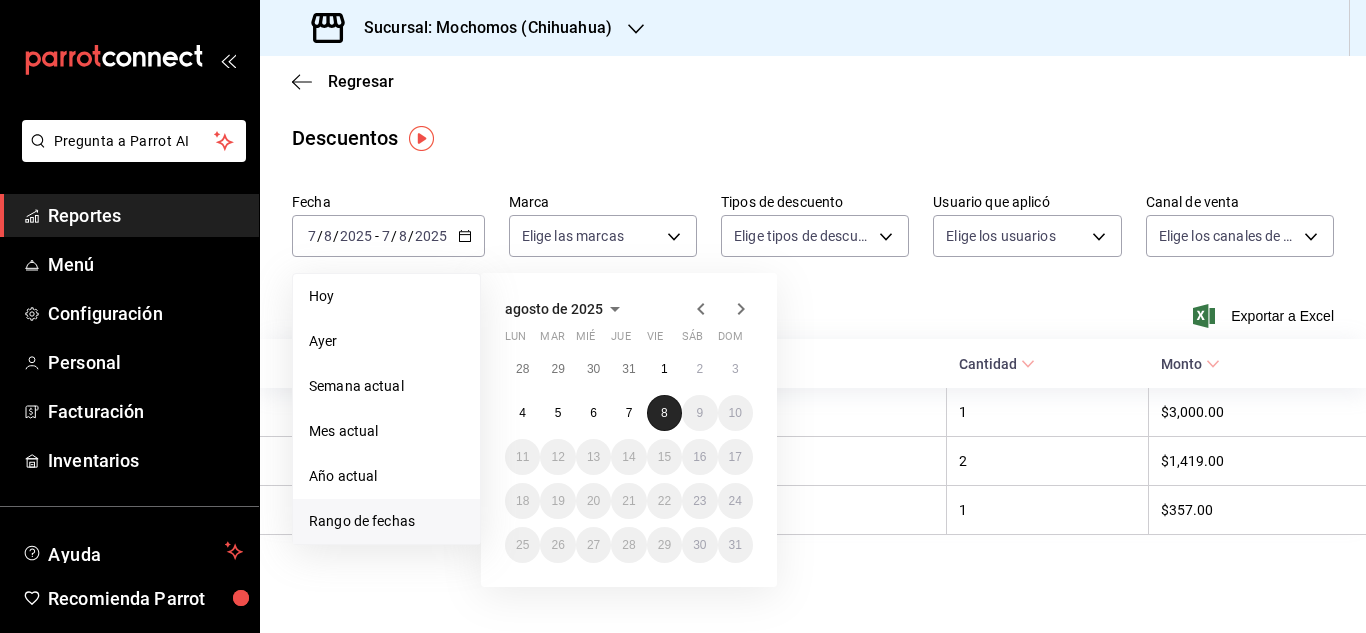 click on "8" at bounding box center [664, 413] 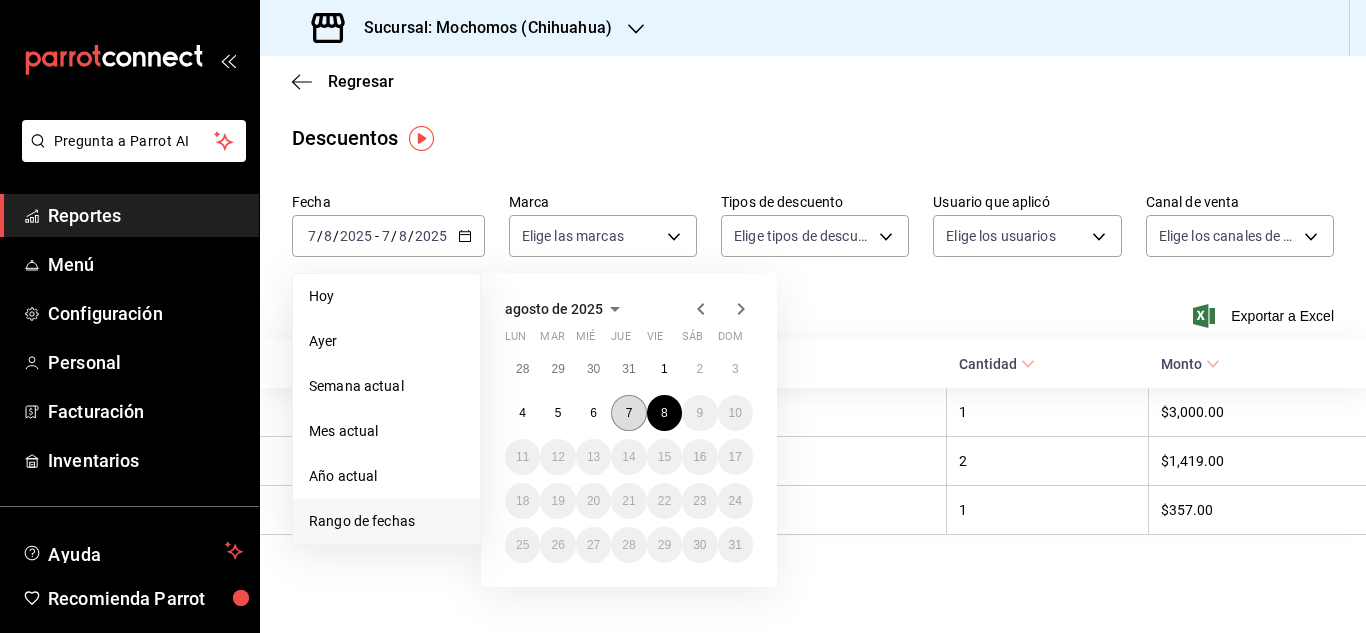 click on "7" at bounding box center [629, 413] 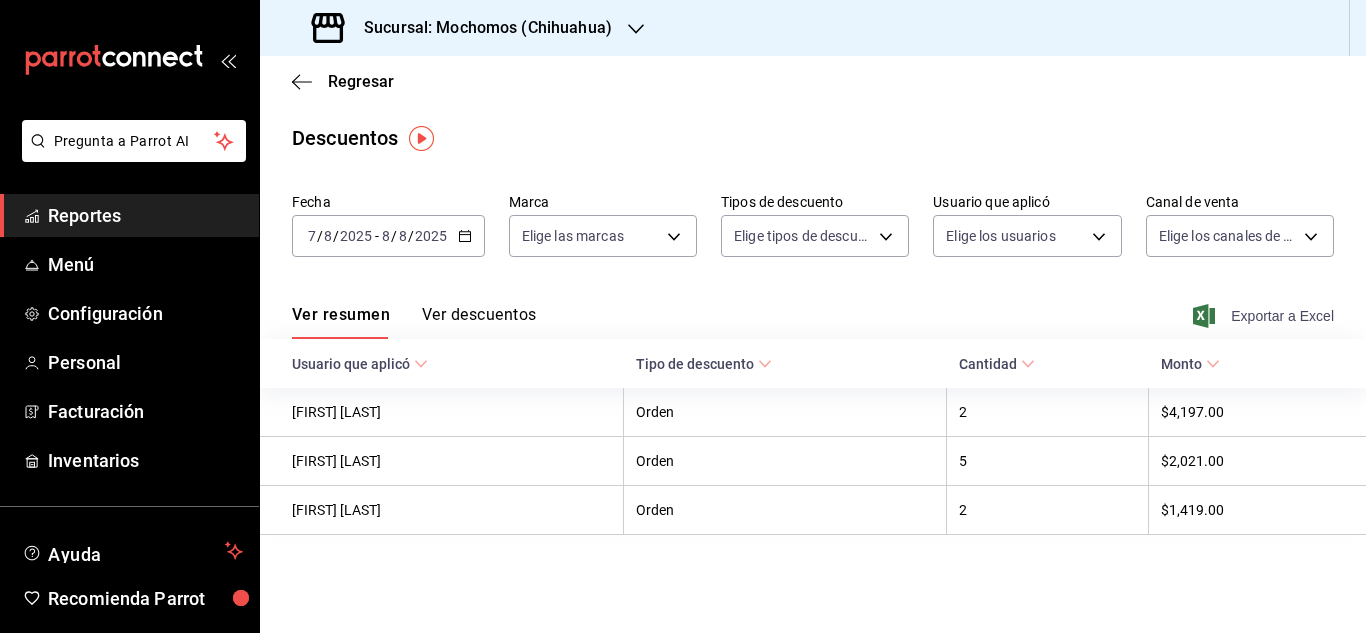 click 